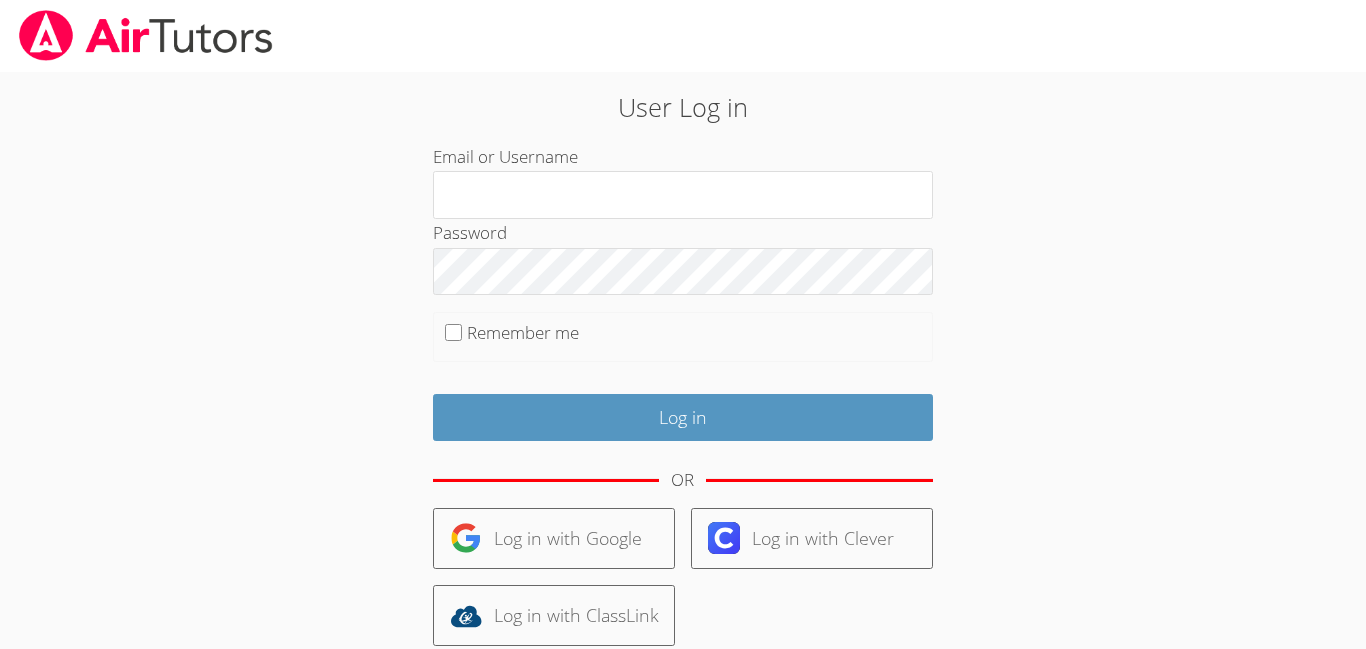 scroll, scrollTop: 0, scrollLeft: 0, axis: both 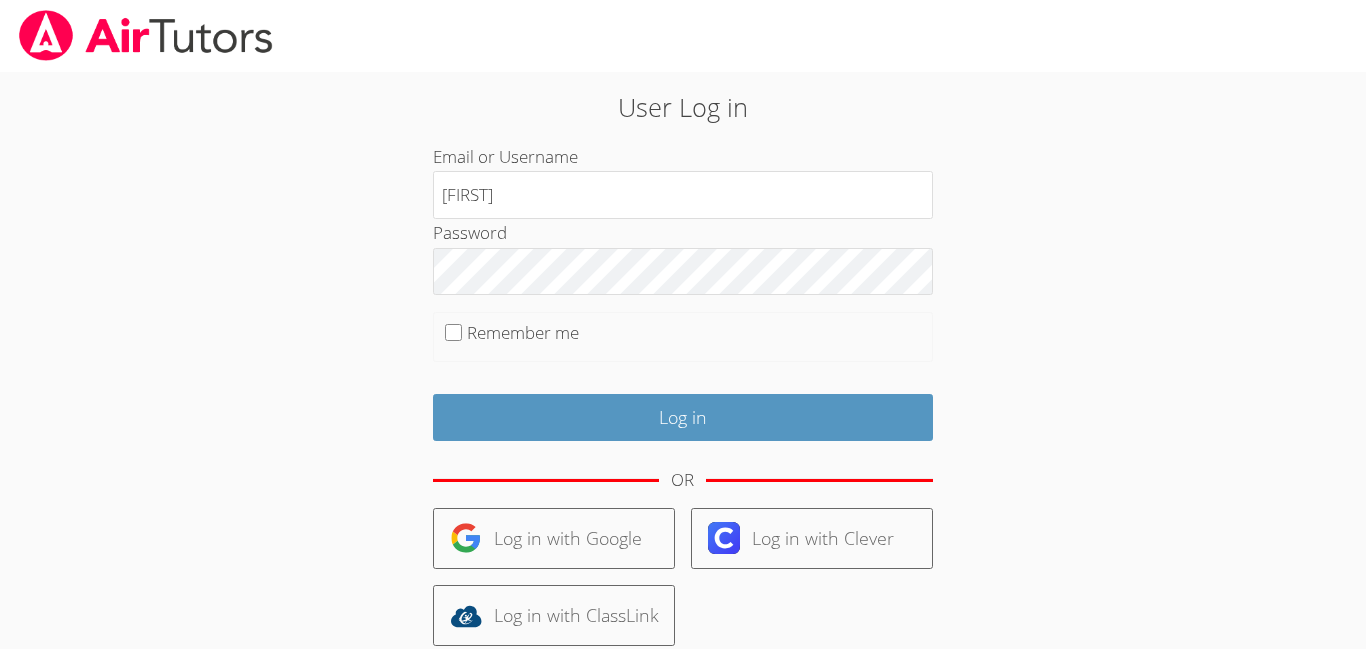 type on "[FIRST]" 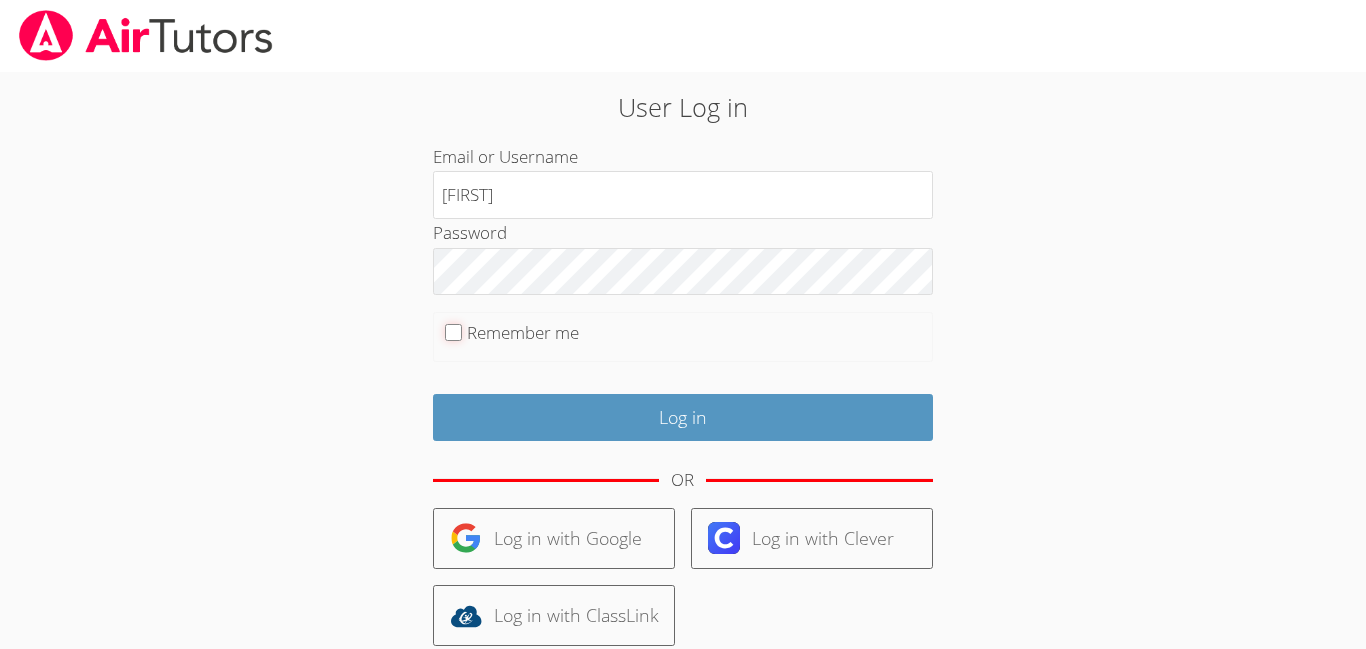click on "Remember me" at bounding box center (453, 332) 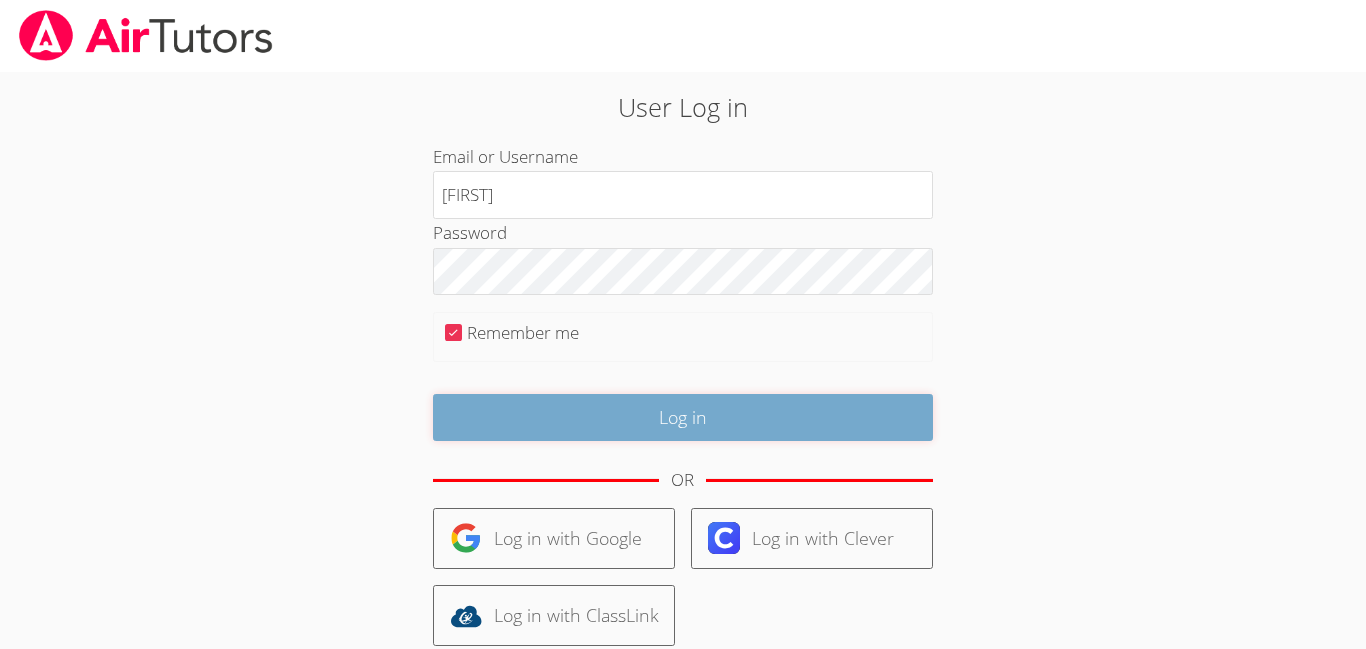 click on "Log in" at bounding box center [683, 417] 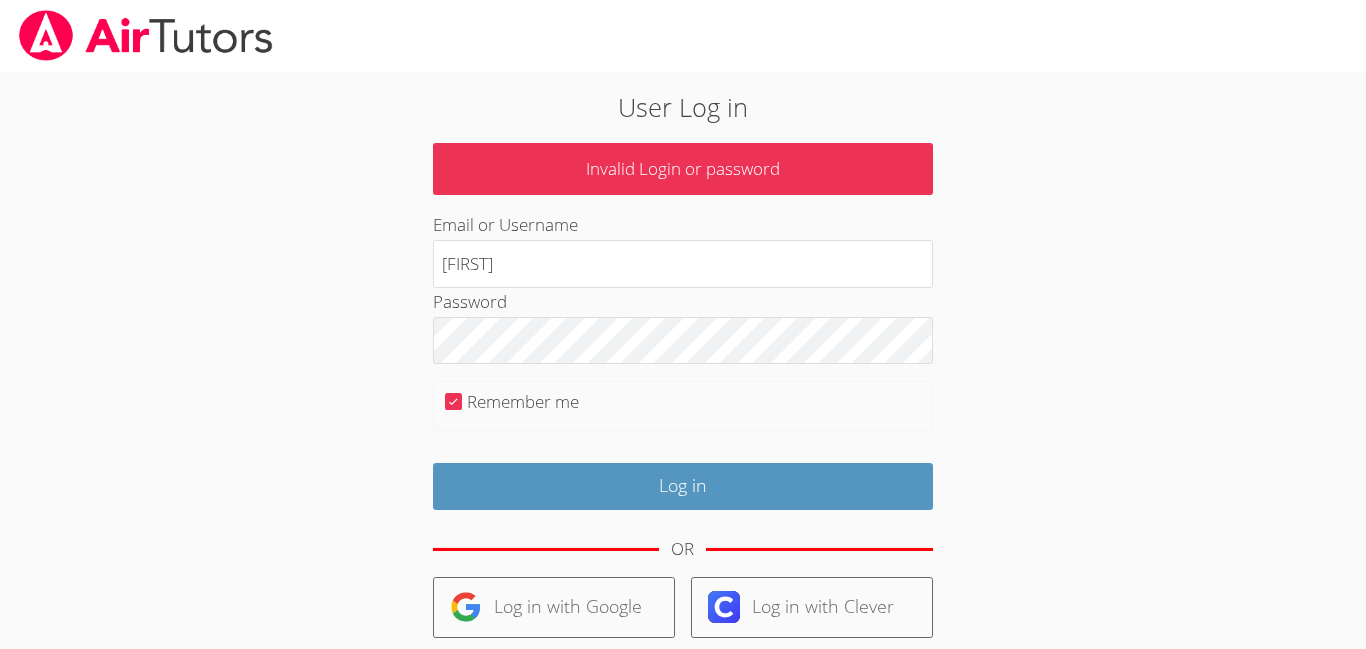 scroll, scrollTop: 0, scrollLeft: 0, axis: both 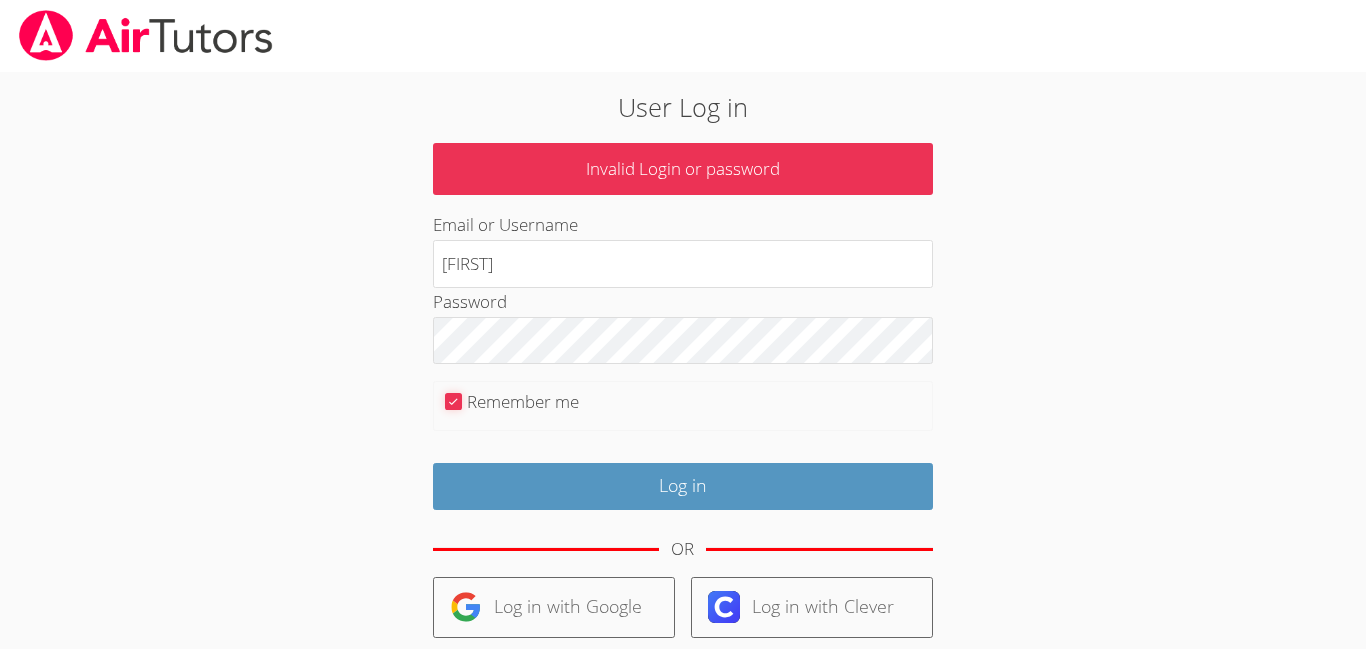 click on "Remember me" at bounding box center [453, 401] 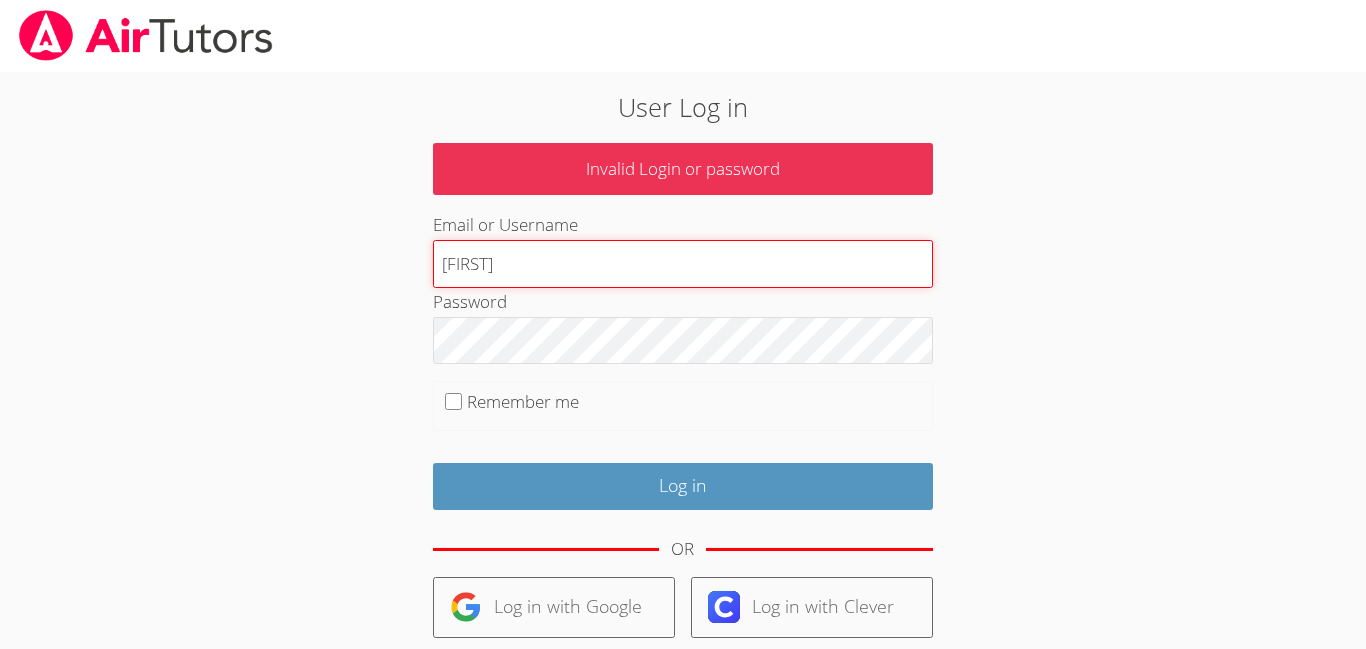 click on "johnaell" at bounding box center [683, 264] 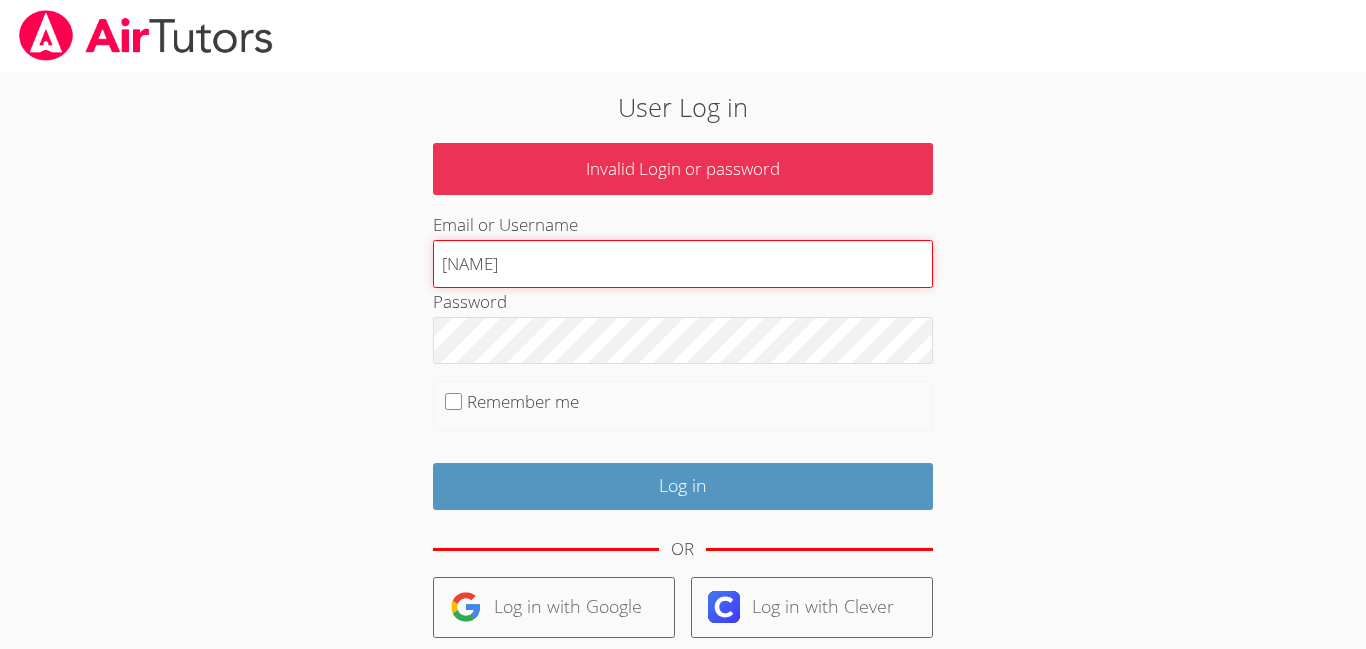 type on "j" 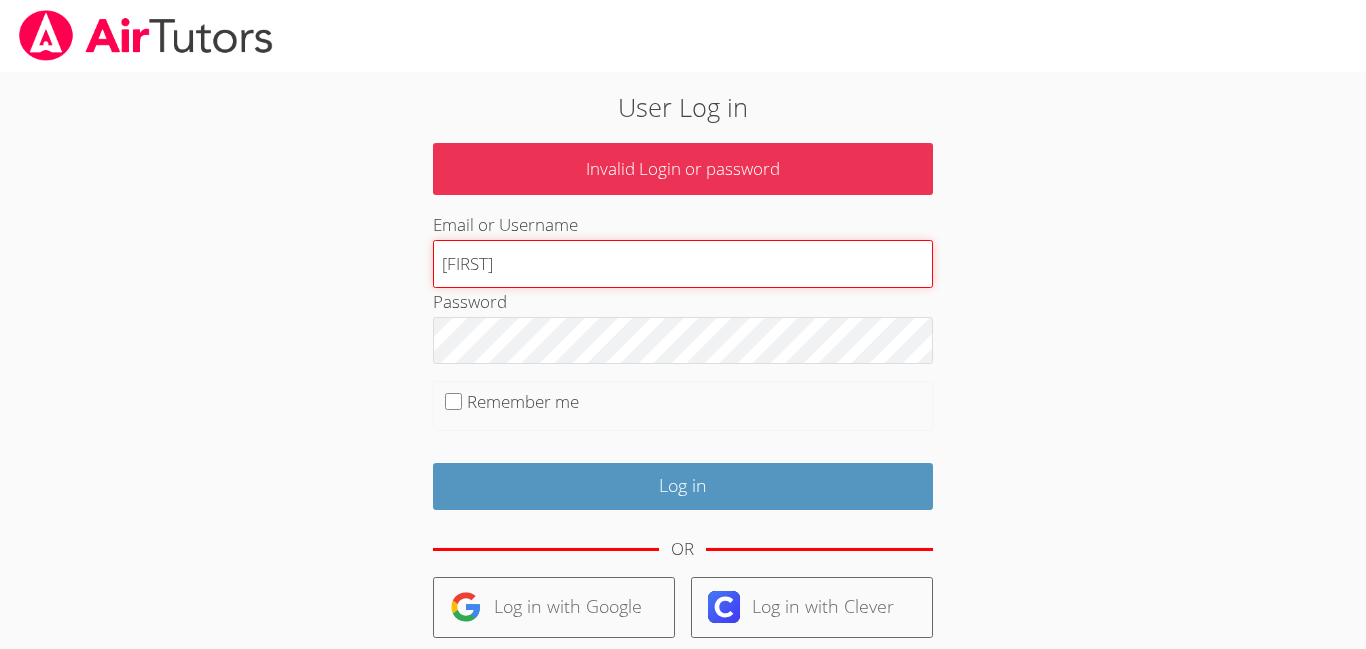 type on "johnnaell" 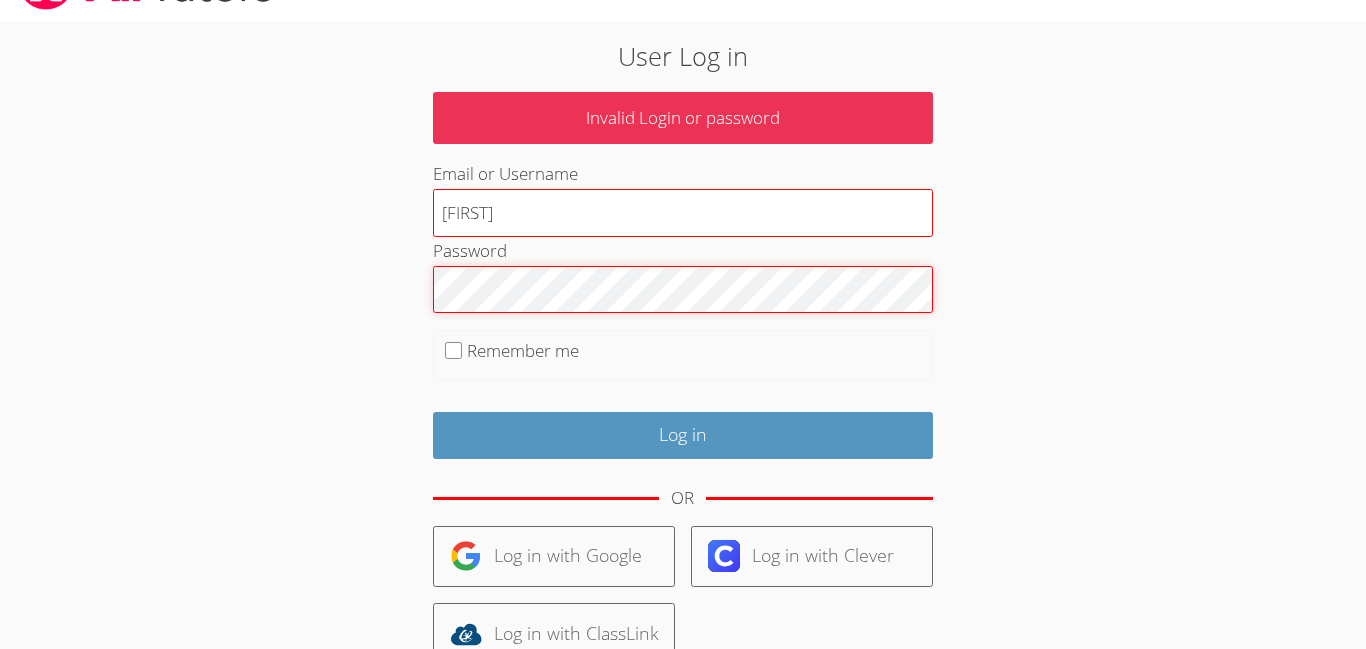 scroll, scrollTop: 59, scrollLeft: 0, axis: vertical 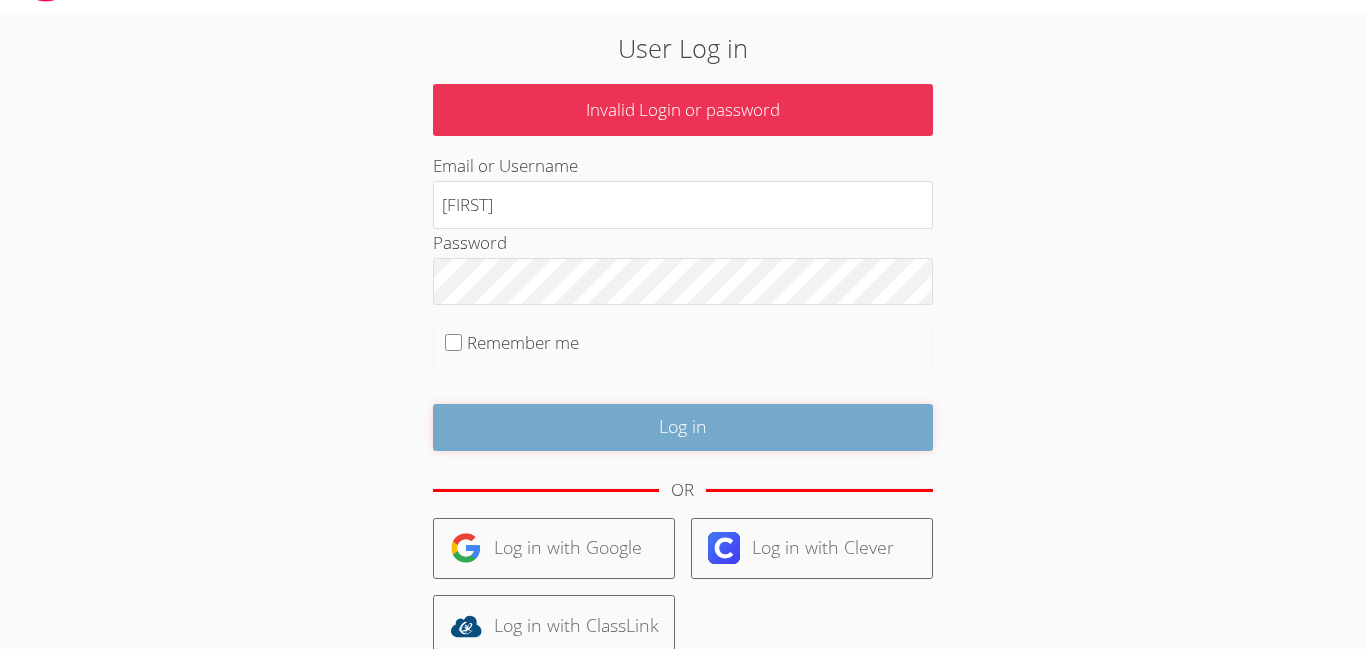 click on "Log in" at bounding box center (683, 427) 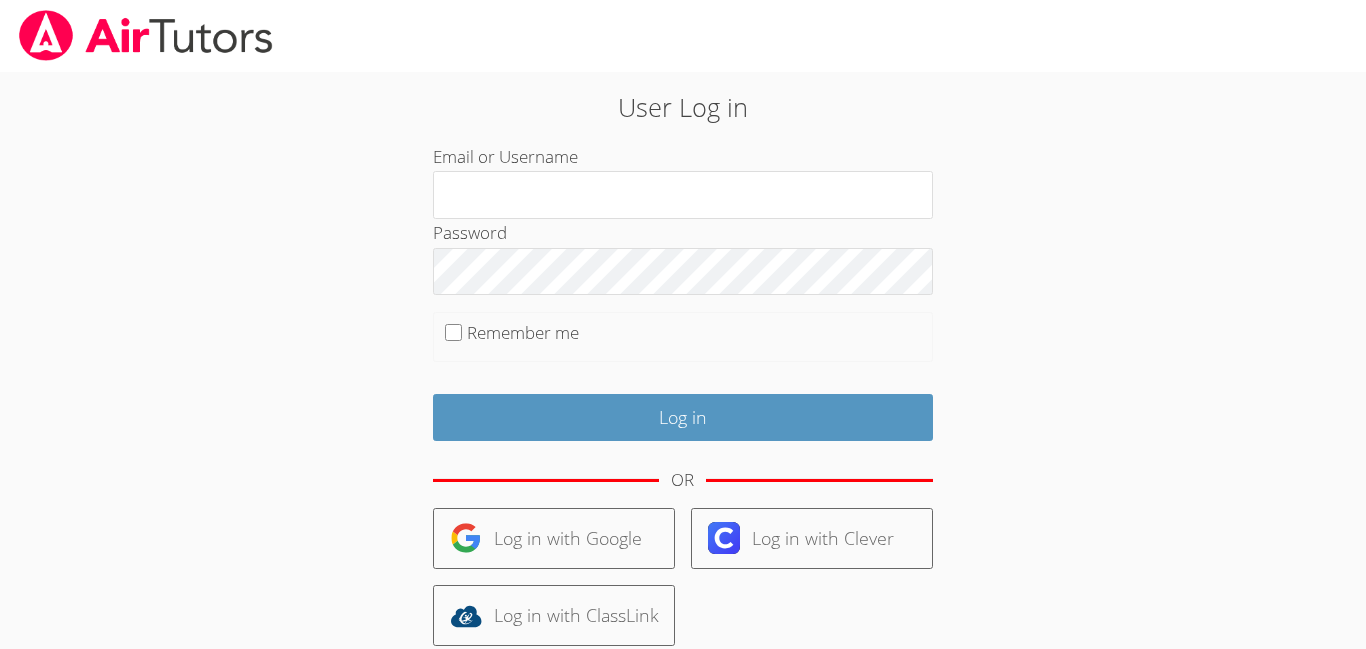 scroll, scrollTop: 0, scrollLeft: 0, axis: both 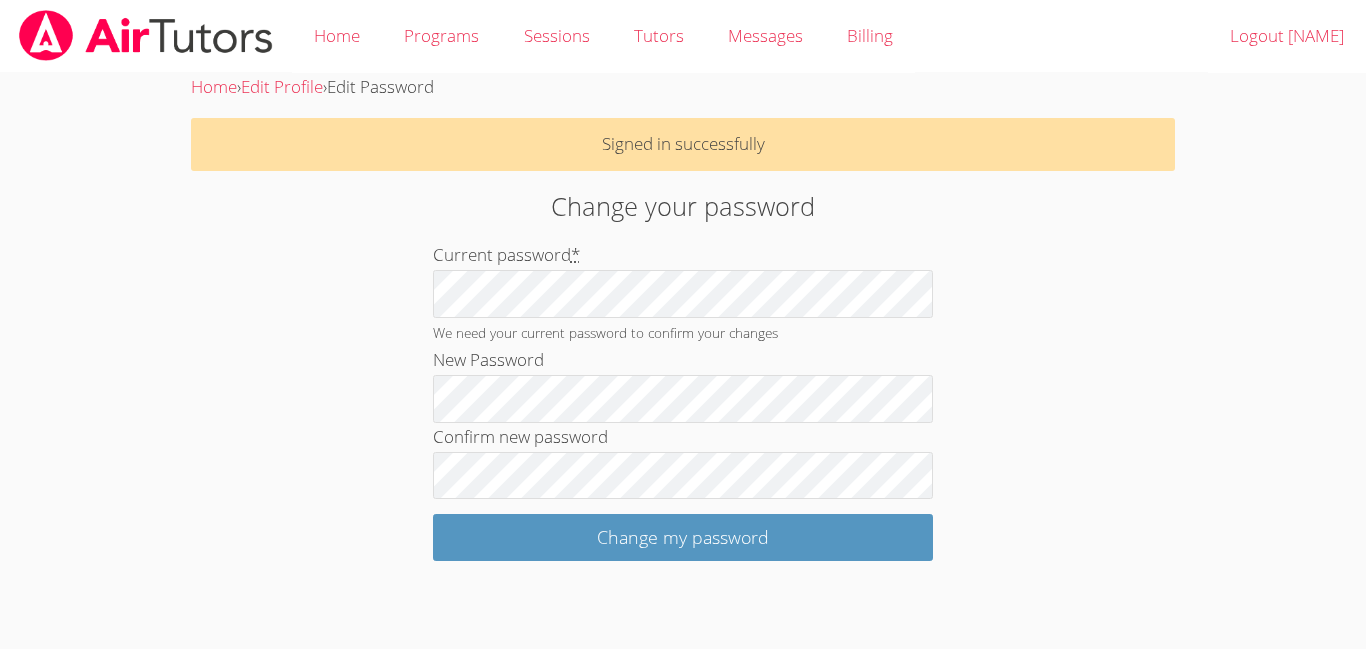 click on "Home  ›  Edit Profile  ›  Edit Password Signed in successfully Change your password Current password  * We need your current password to confirm your changes New Password Confirm new password Change my password" at bounding box center [683, 317] 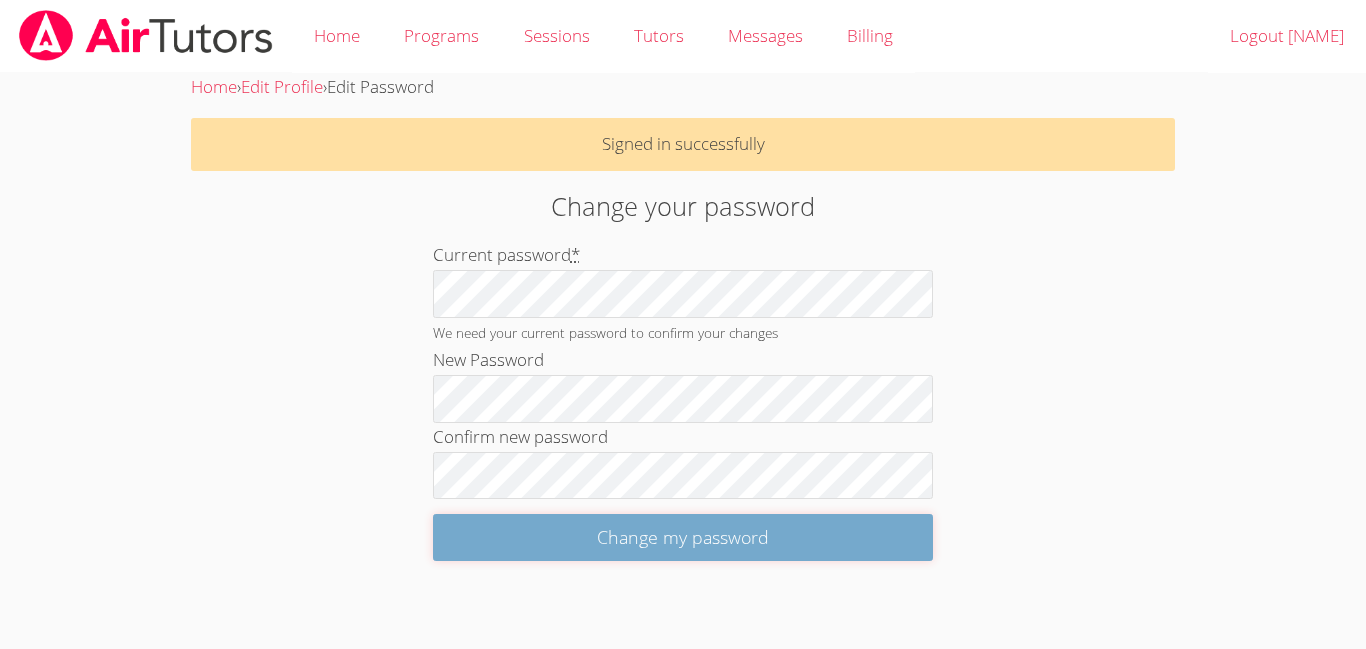click on "Change my password" at bounding box center (683, 537) 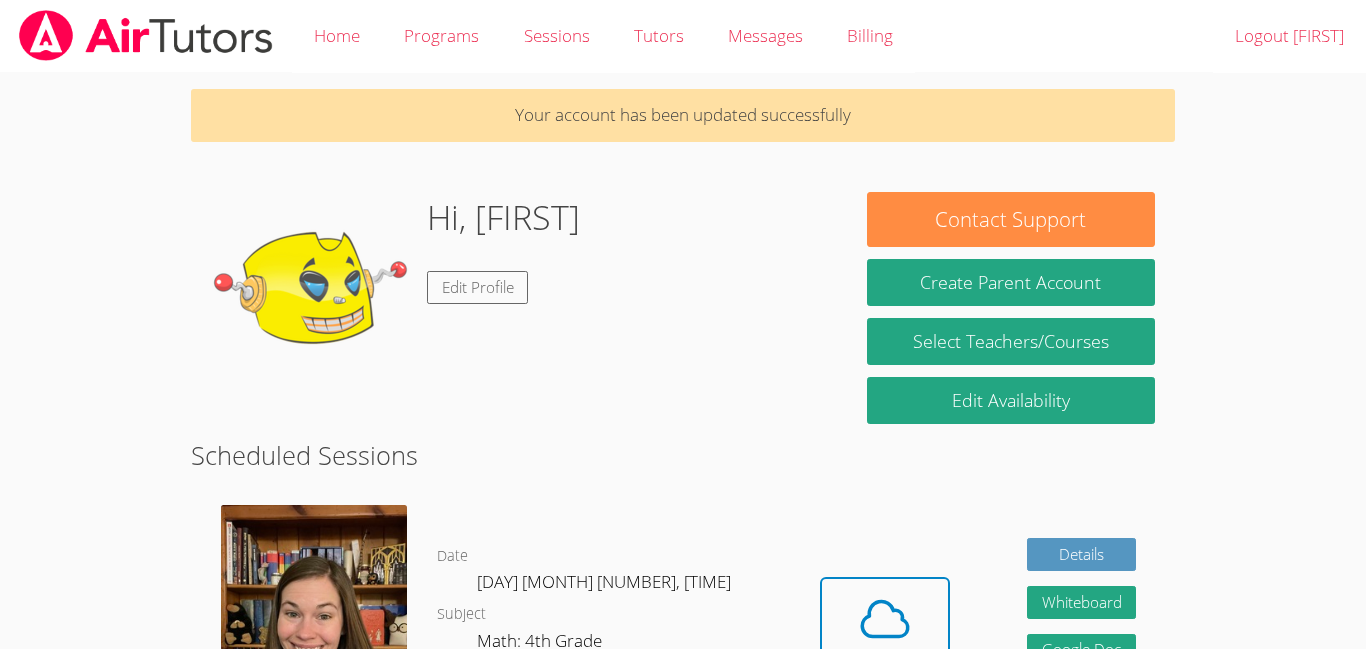 scroll, scrollTop: 46, scrollLeft: 0, axis: vertical 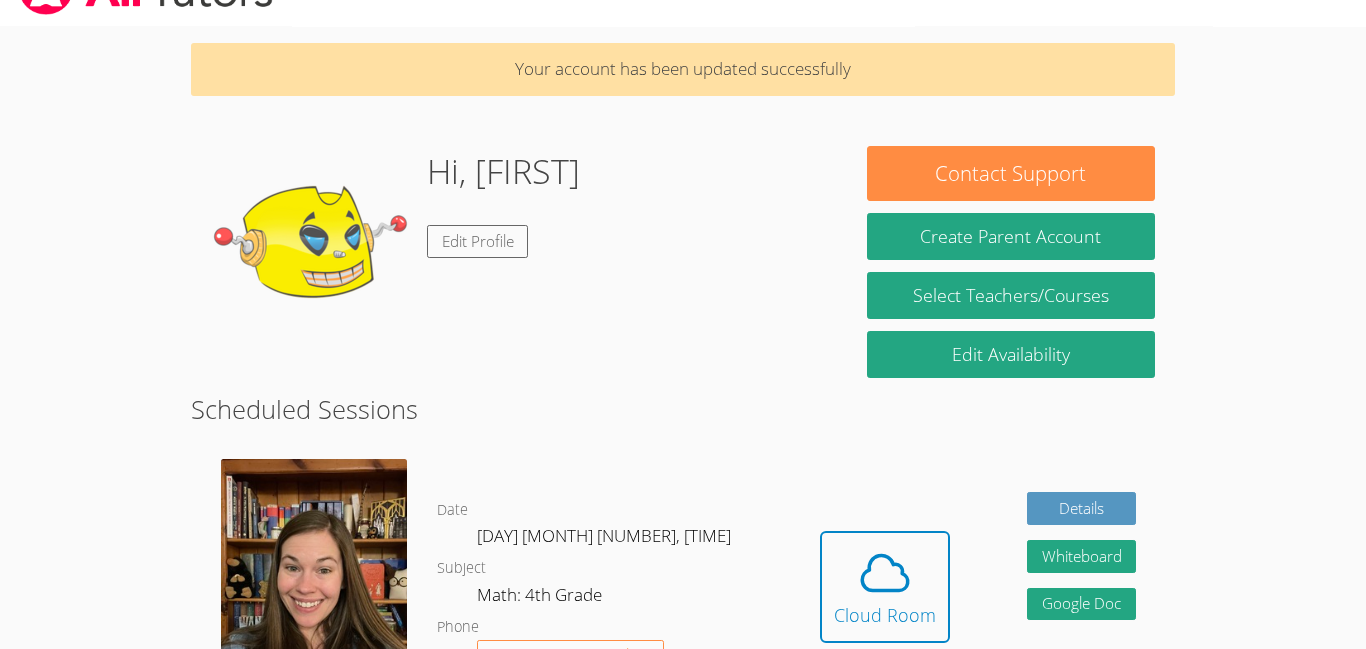 click on "Hidden Cloud Room Details Whiteboard Hidden Google Doc   Cancel" at bounding box center (977, 602) 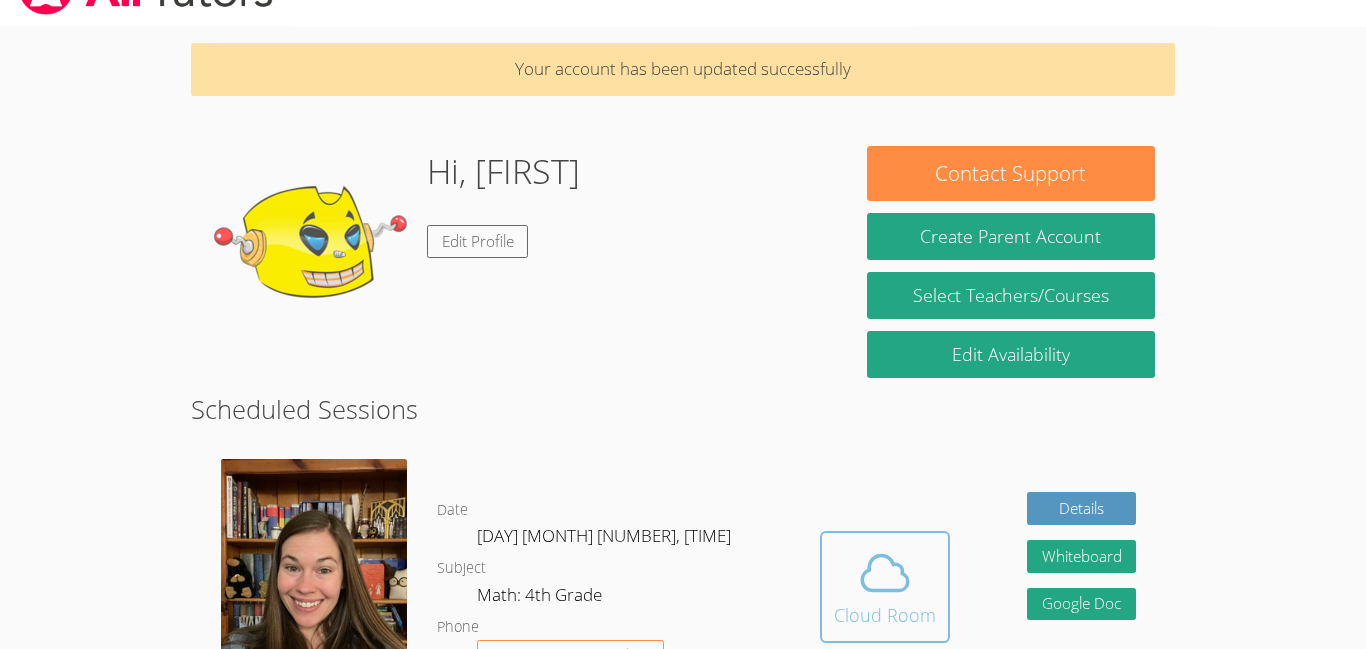 click on "Cloud Room" at bounding box center [885, 615] 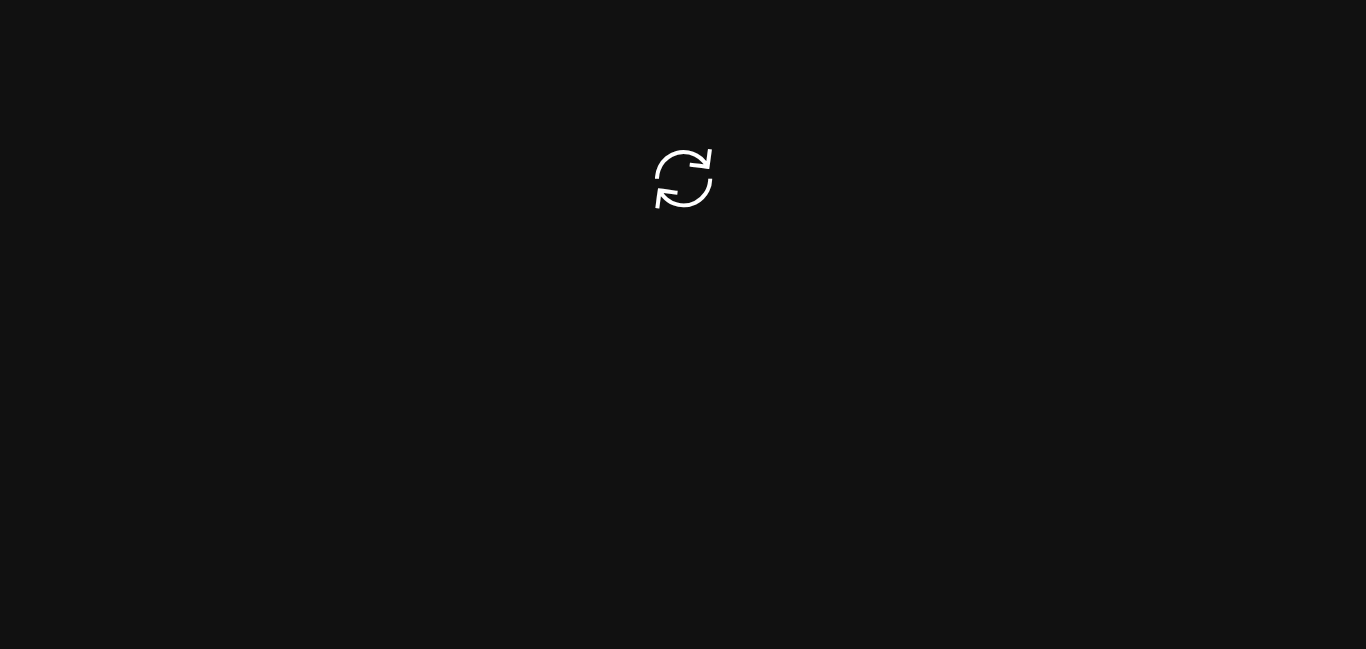 scroll, scrollTop: 0, scrollLeft: 0, axis: both 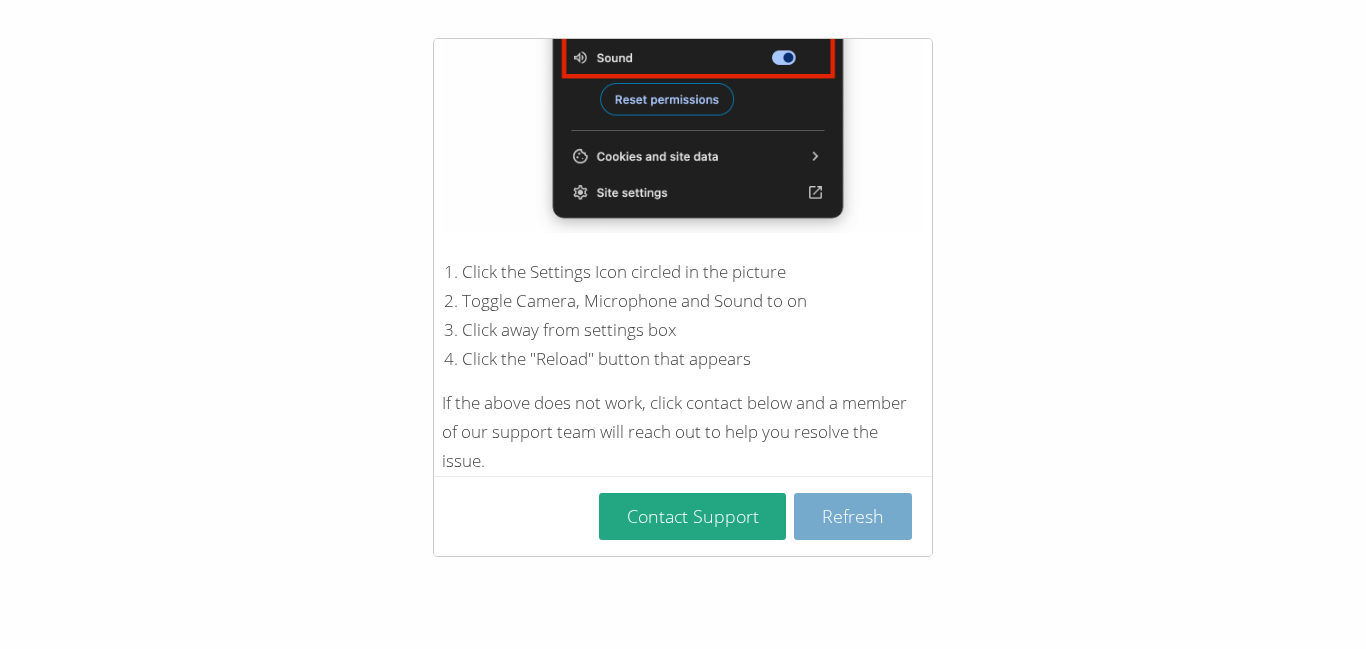 click on "Refresh" at bounding box center [853, 516] 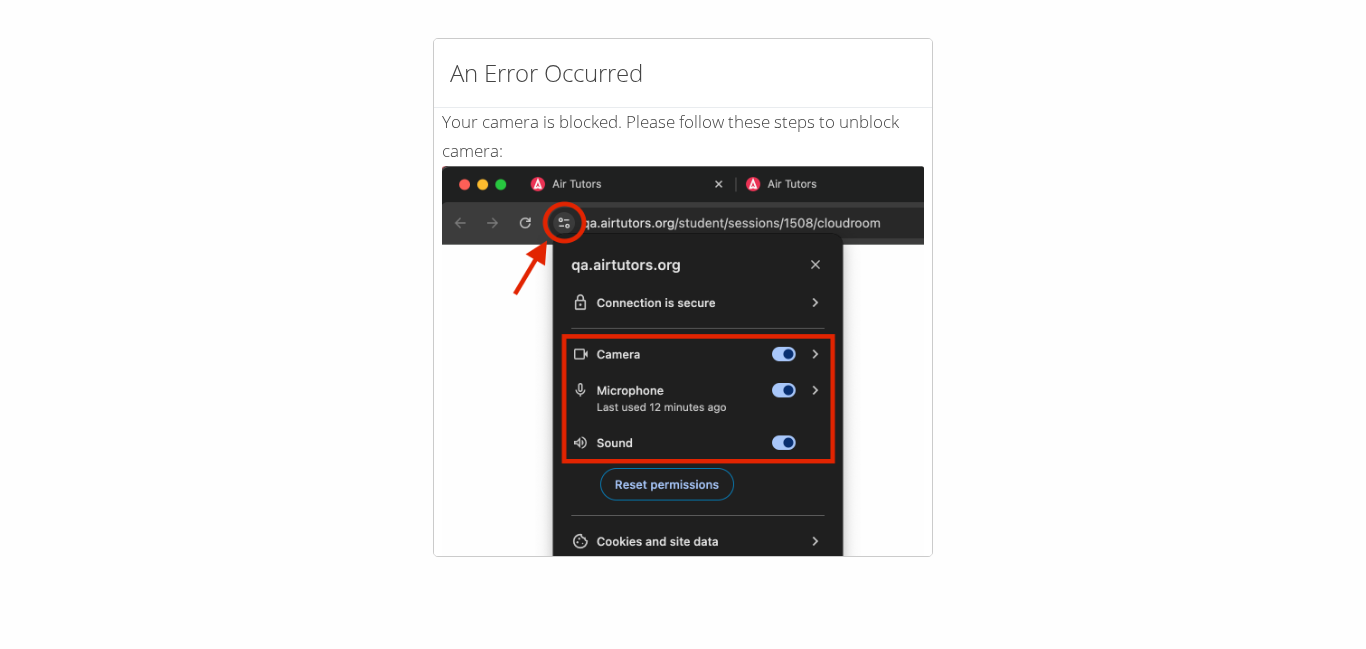scroll, scrollTop: 0, scrollLeft: 0, axis: both 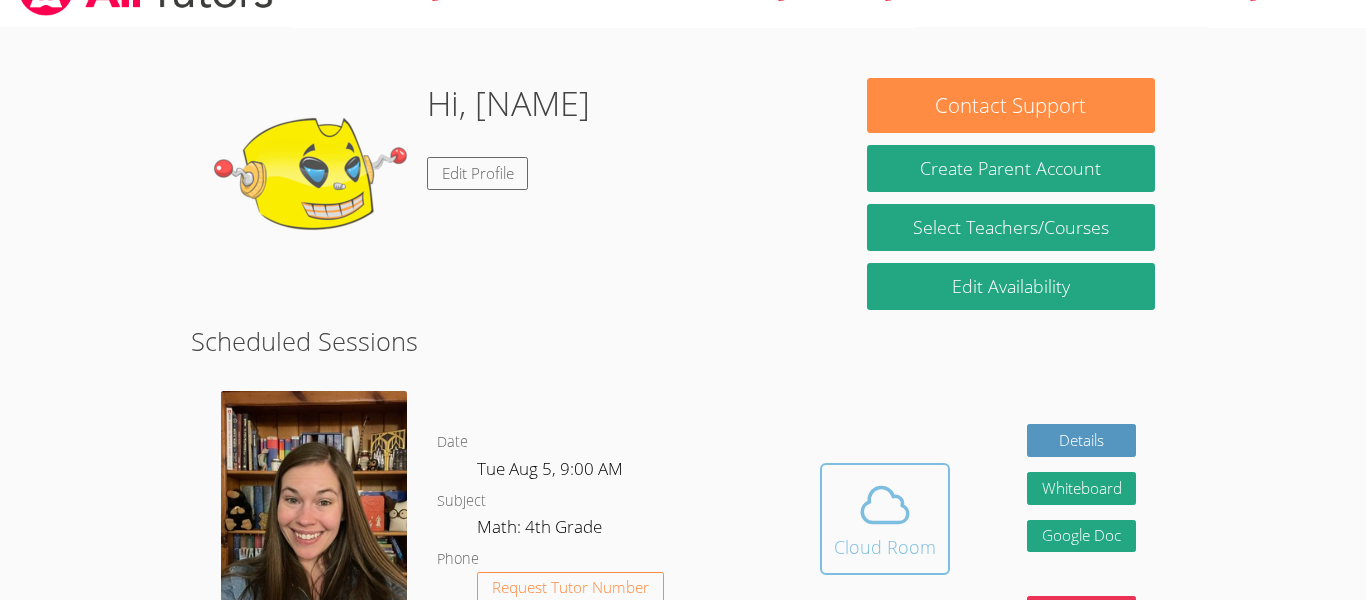 click 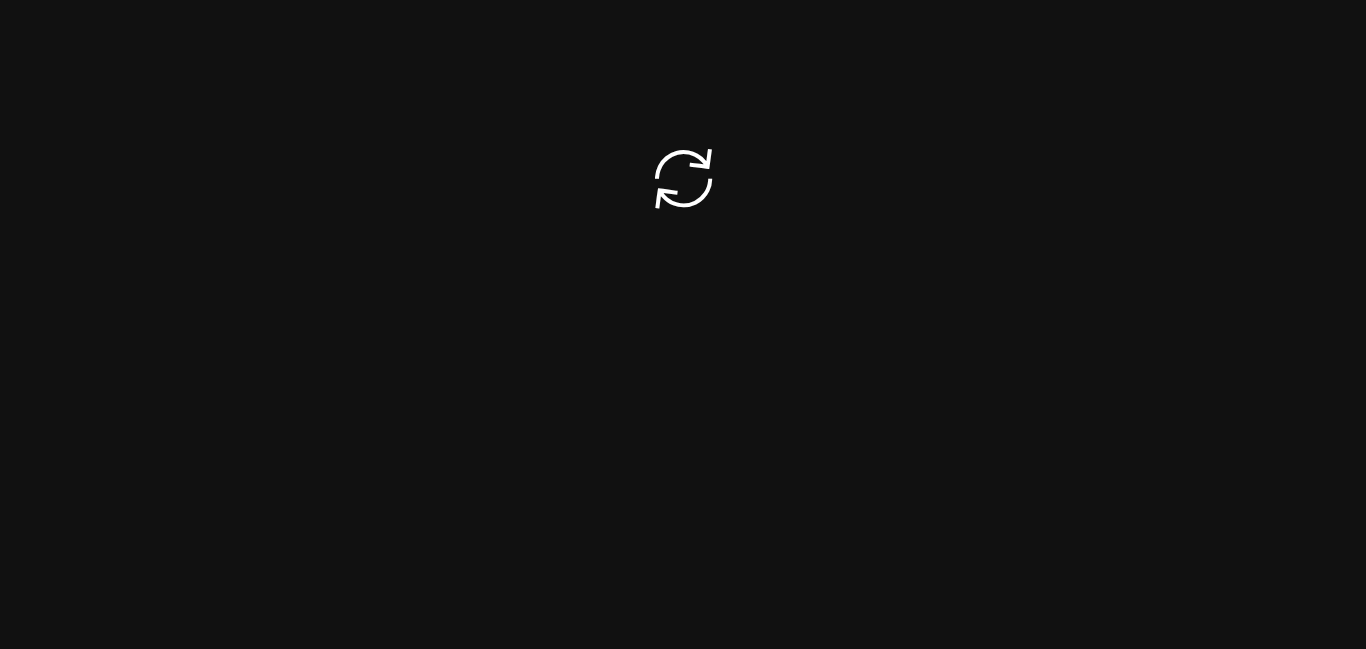 scroll, scrollTop: 0, scrollLeft: 0, axis: both 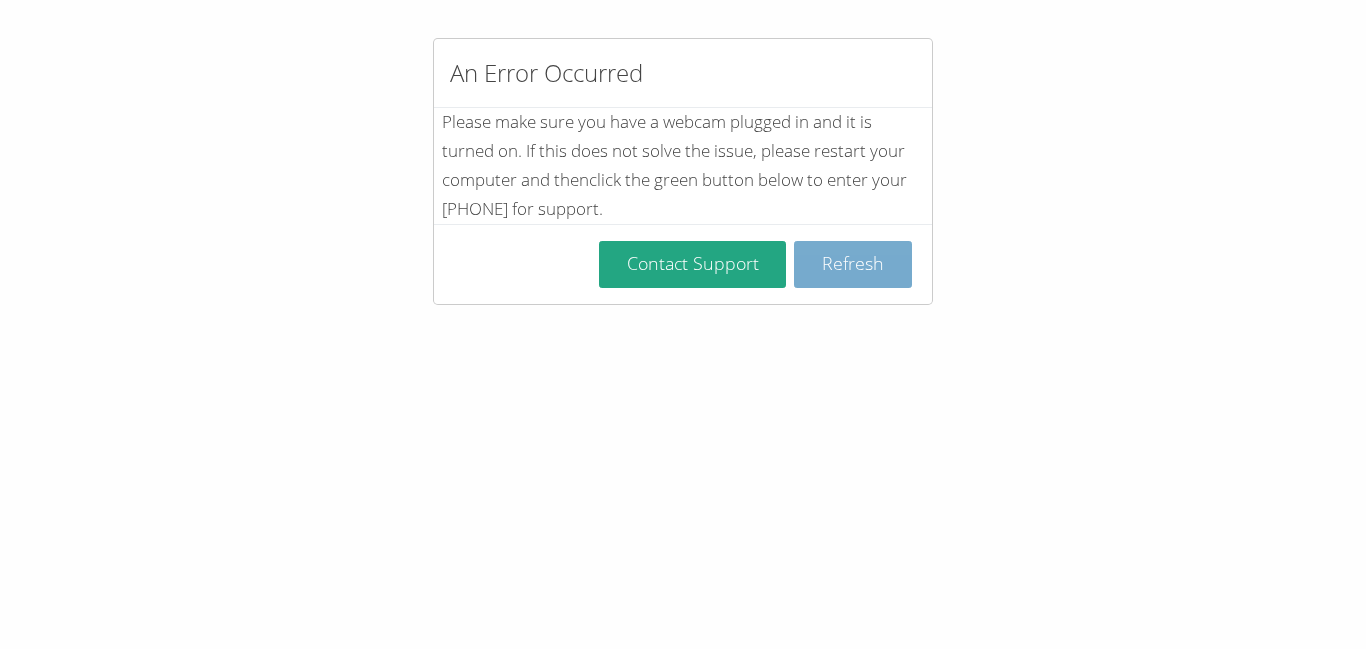 click on "Refresh" at bounding box center (853, 264) 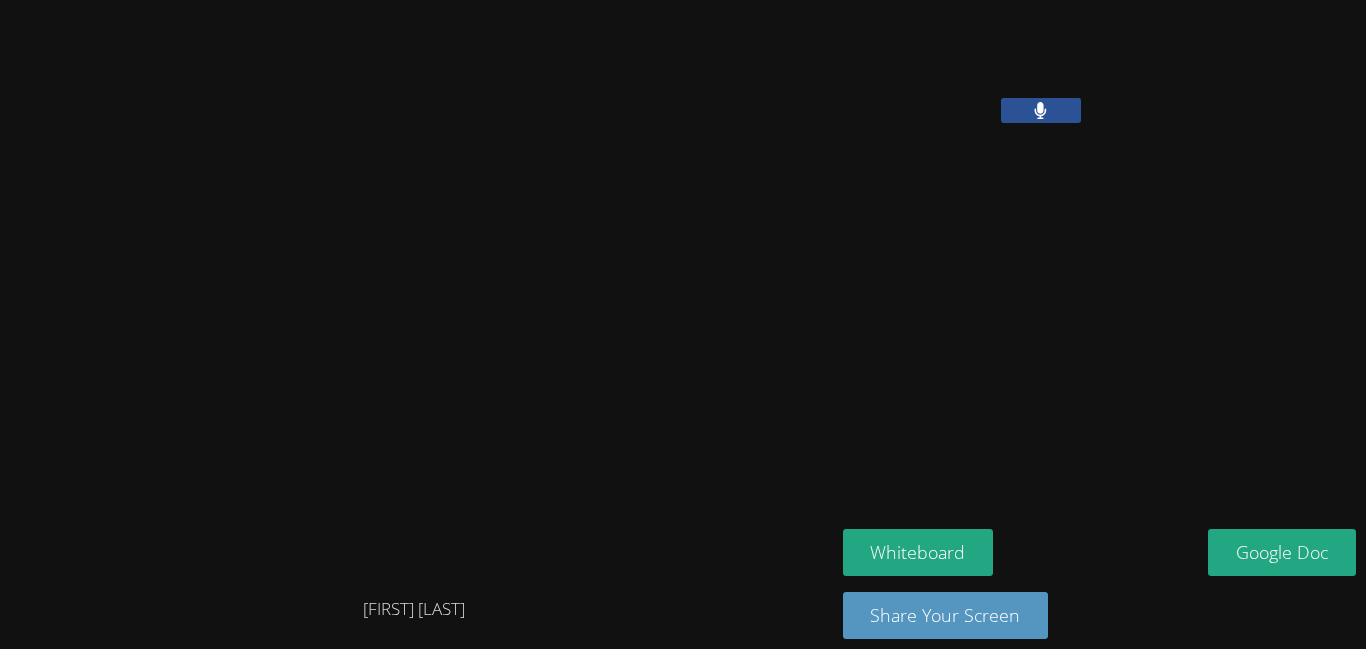 scroll, scrollTop: 0, scrollLeft: 0, axis: both 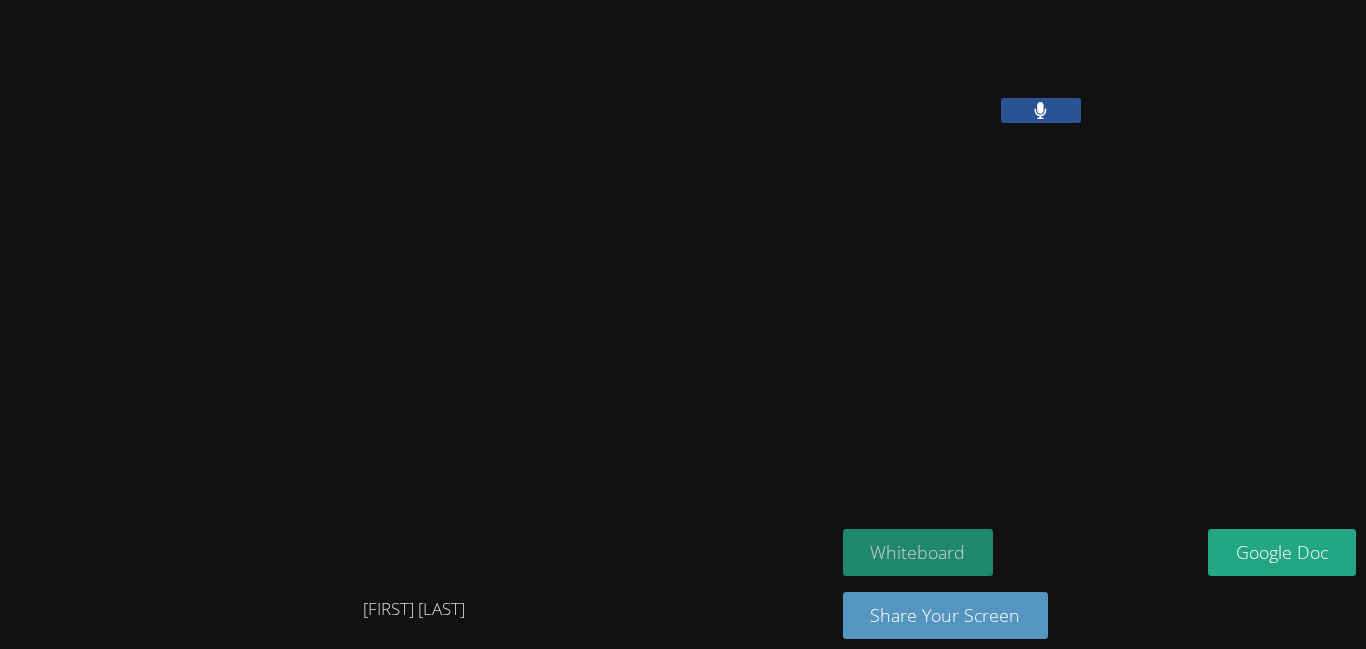 click on "Whiteboard" at bounding box center [918, 552] 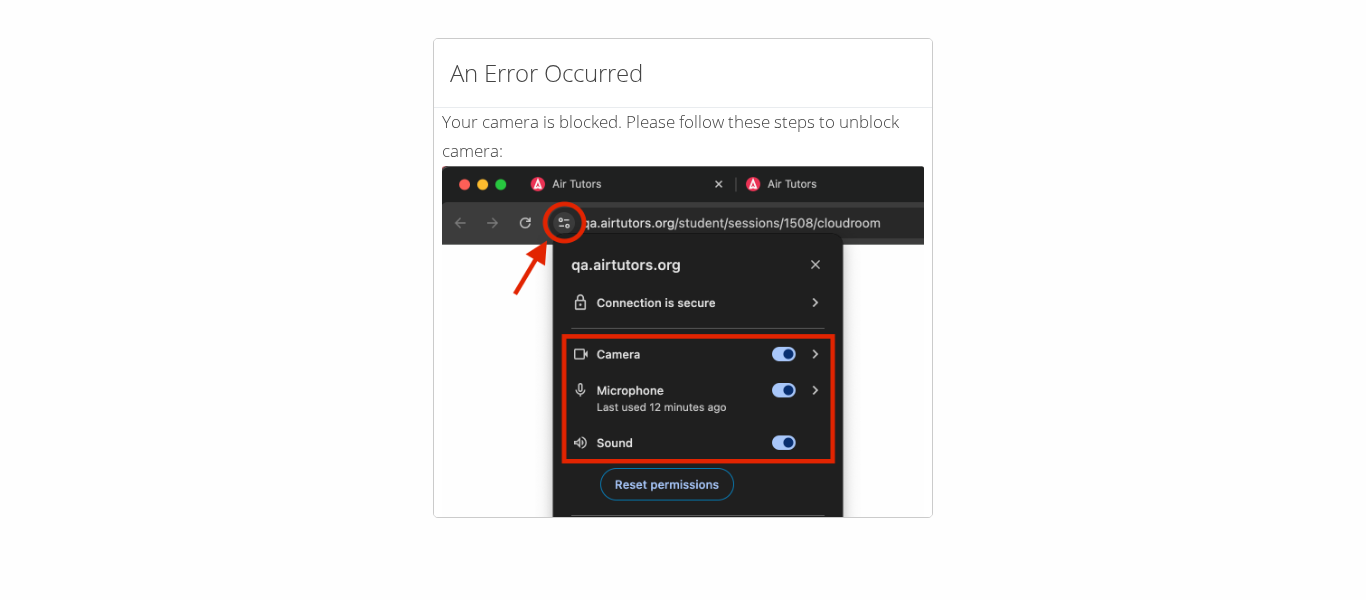 scroll, scrollTop: 0, scrollLeft: 0, axis: both 